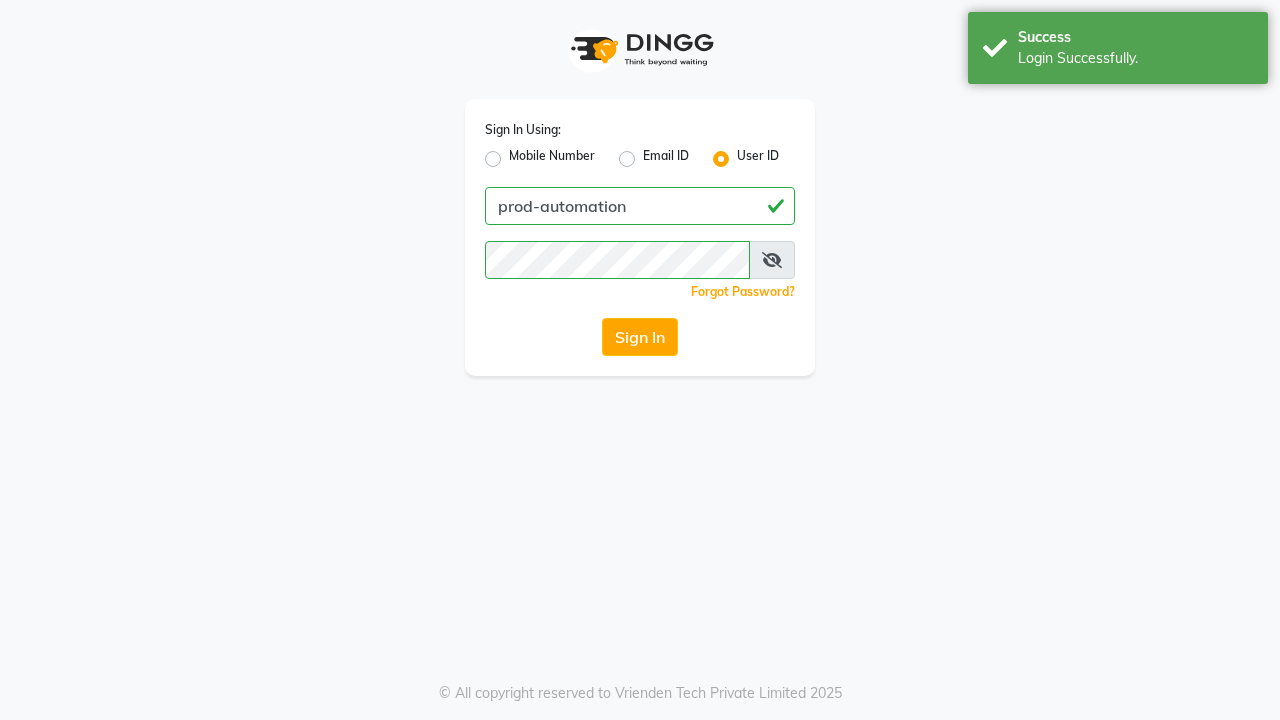 scroll, scrollTop: 0, scrollLeft: 0, axis: both 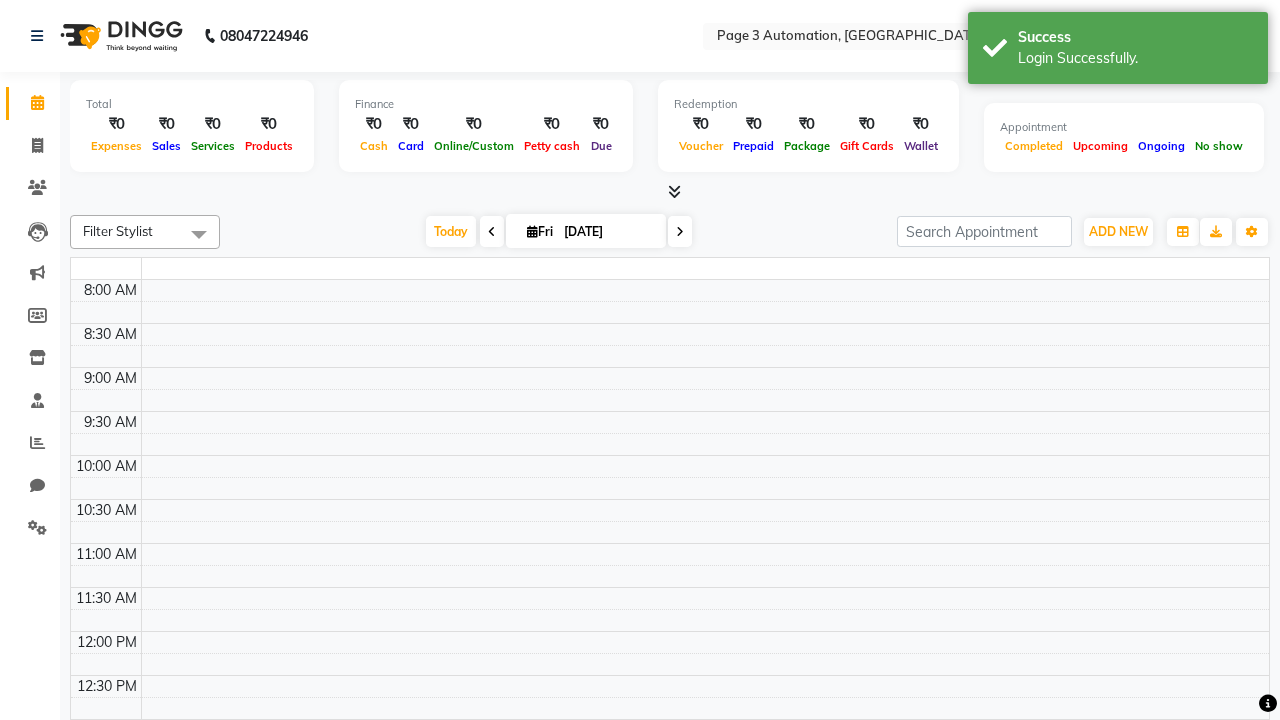 select on "en" 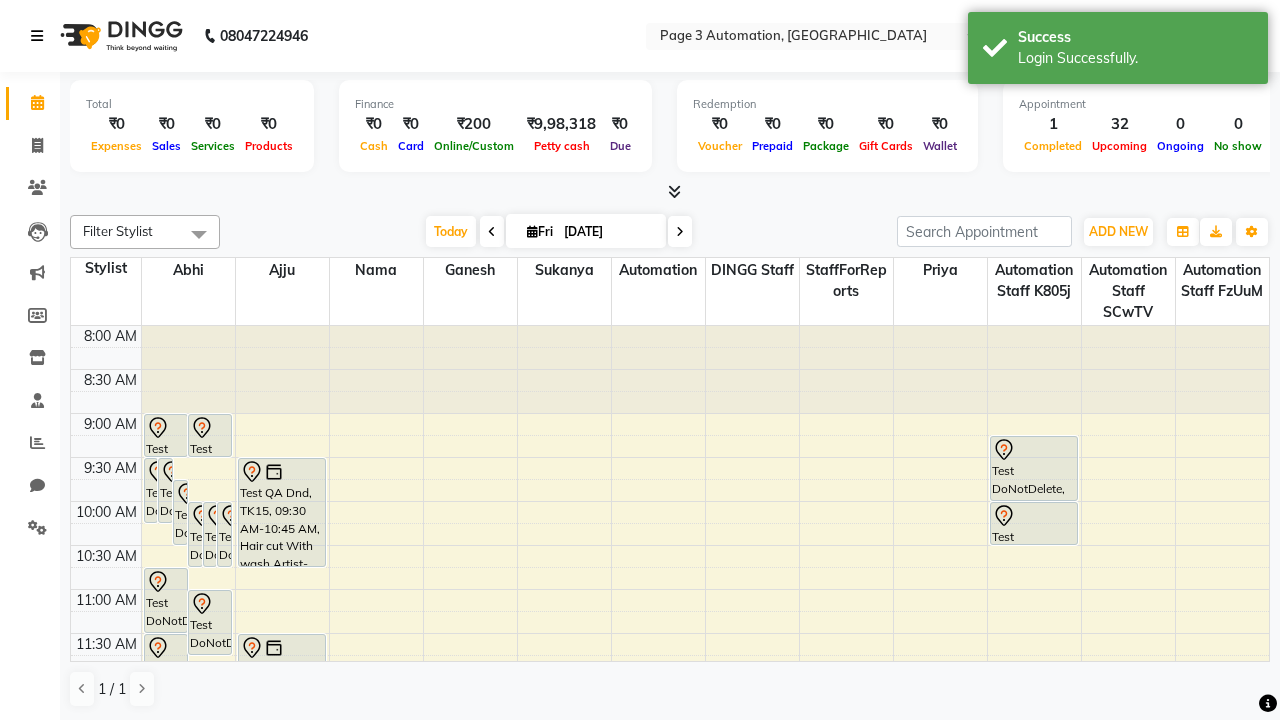 click at bounding box center [37, 36] 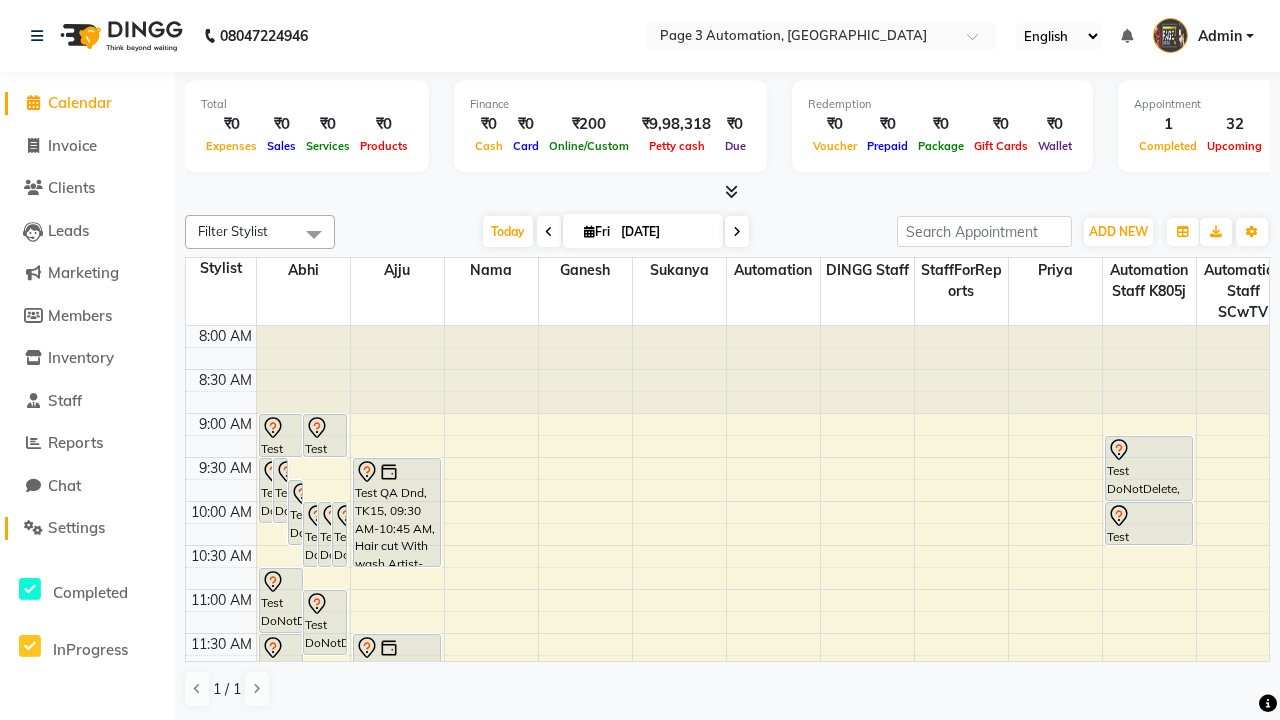click on "Settings" 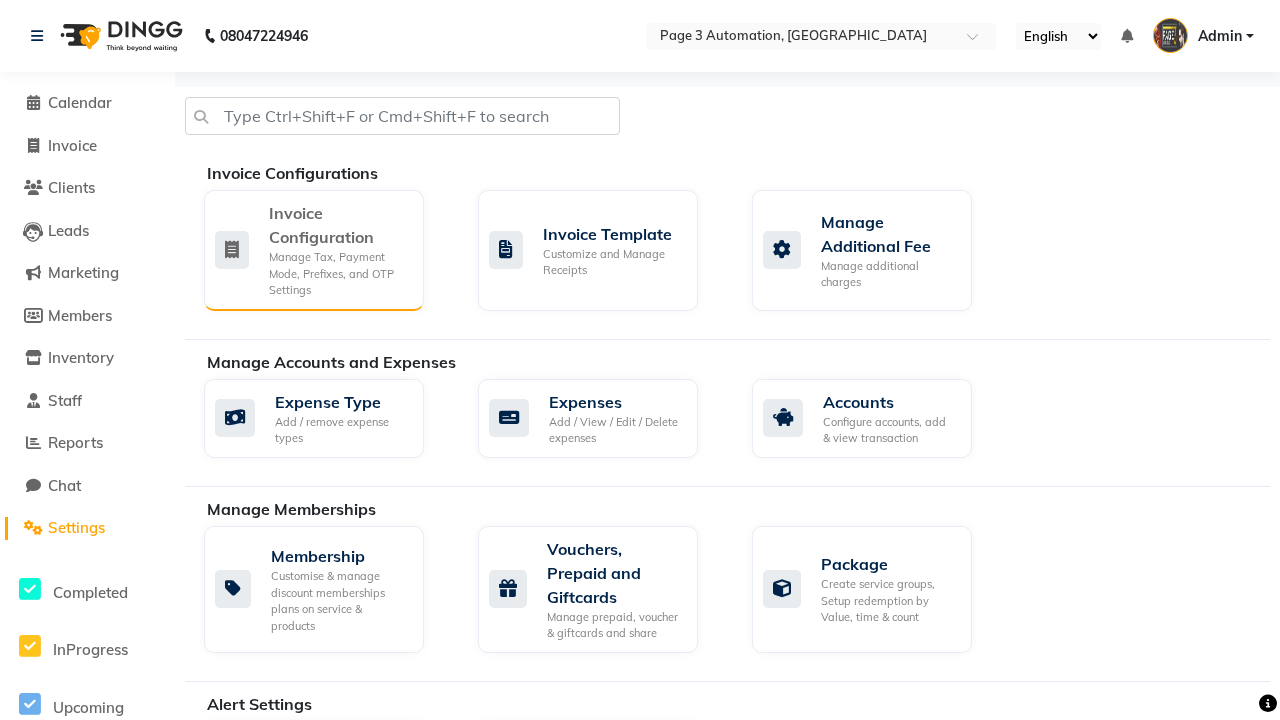 click on "Manage Tax, Payment Mode, Prefixes, and OTP Settings" 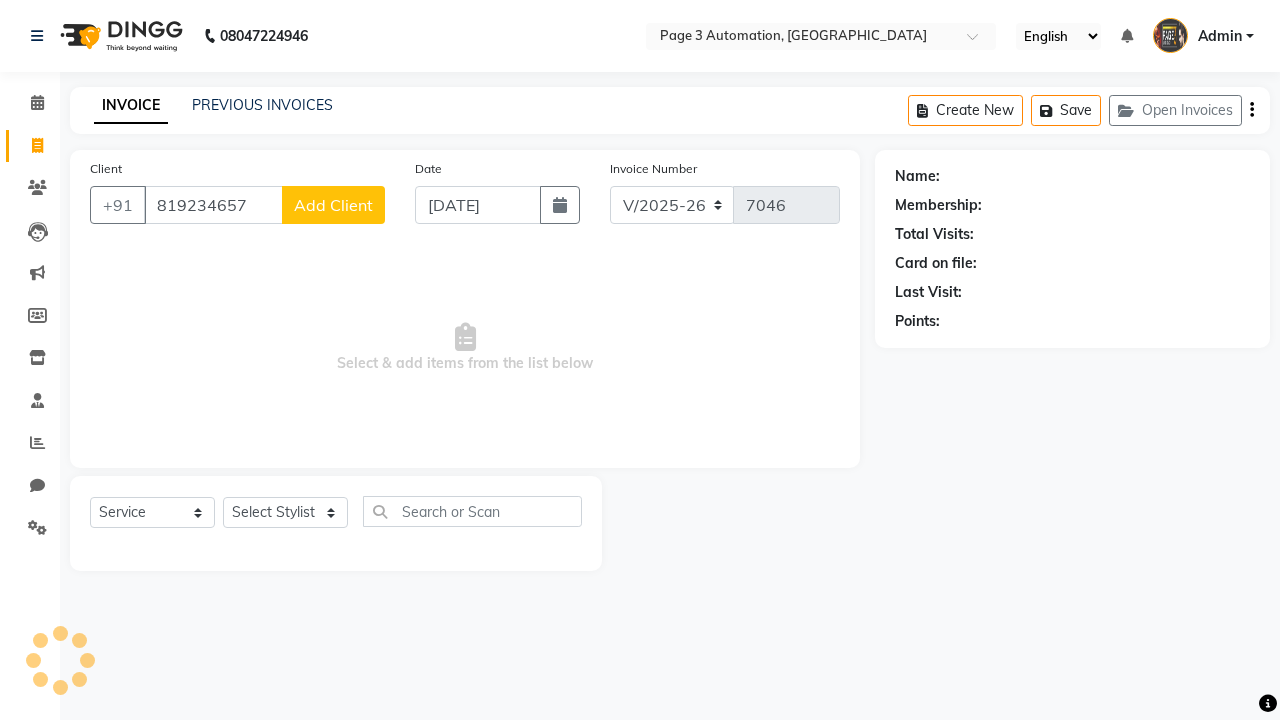 select on "2774" 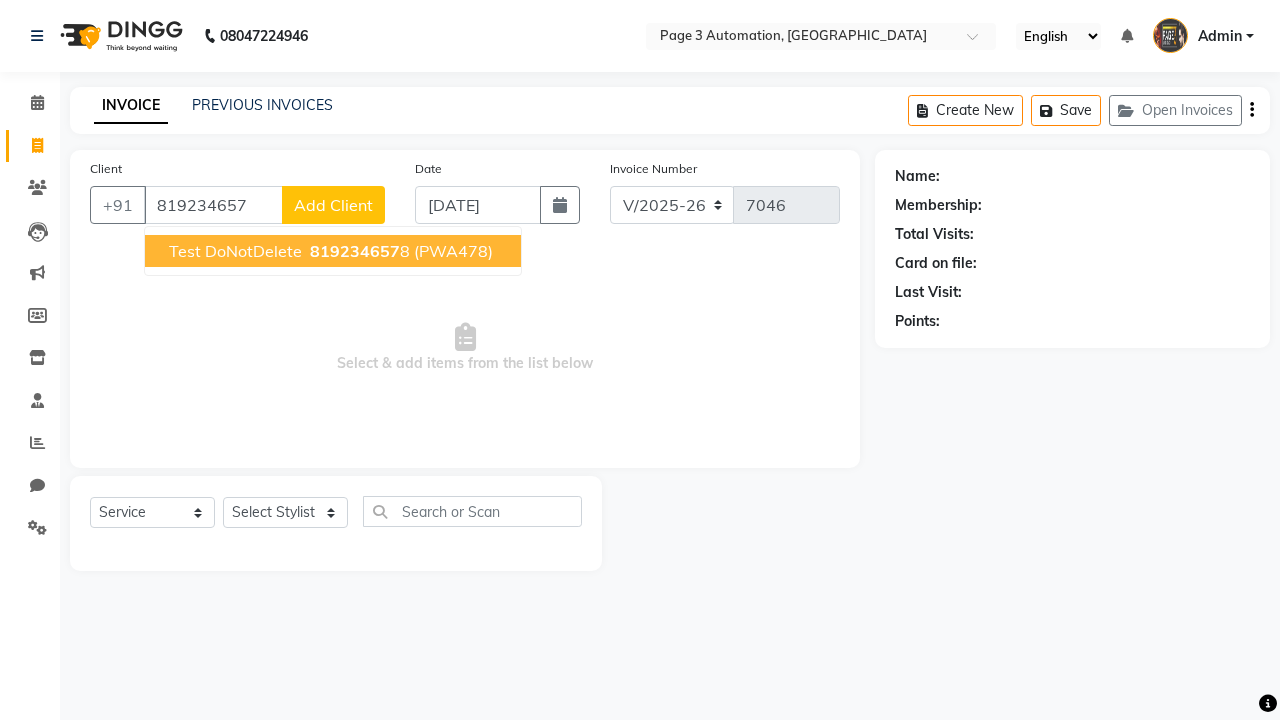 click on "819234657" at bounding box center [355, 251] 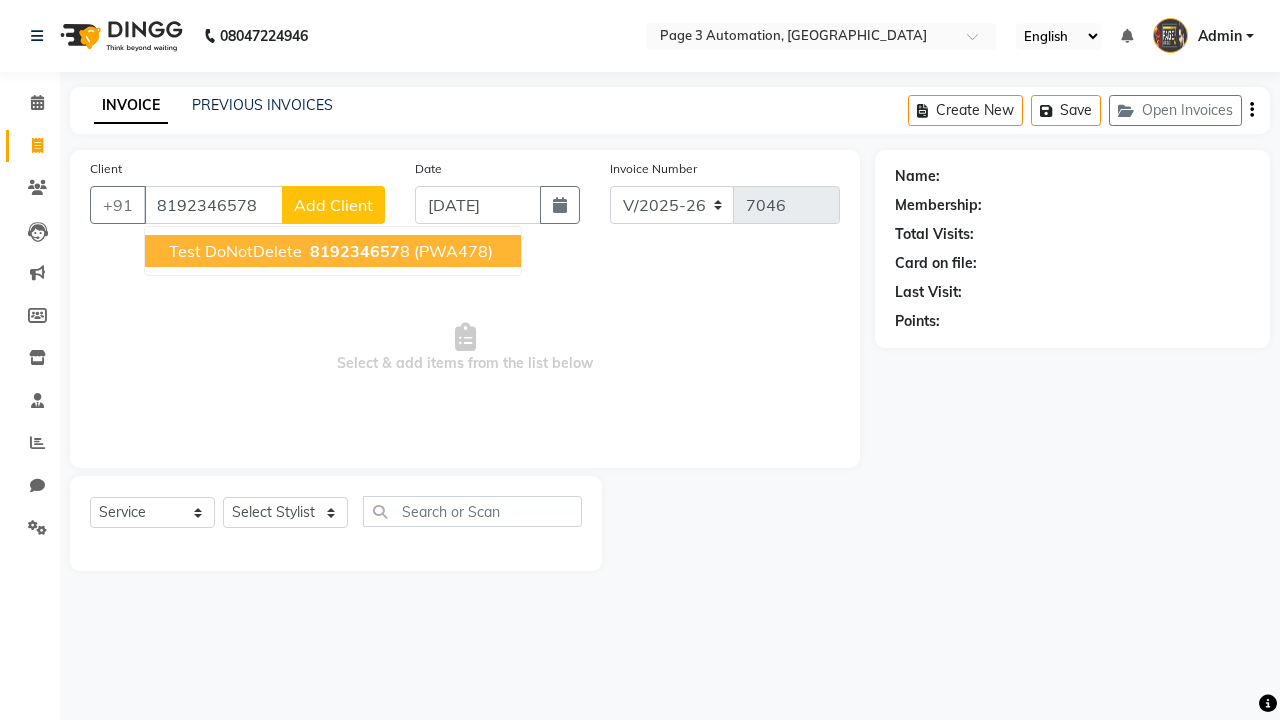 type on "8192346578" 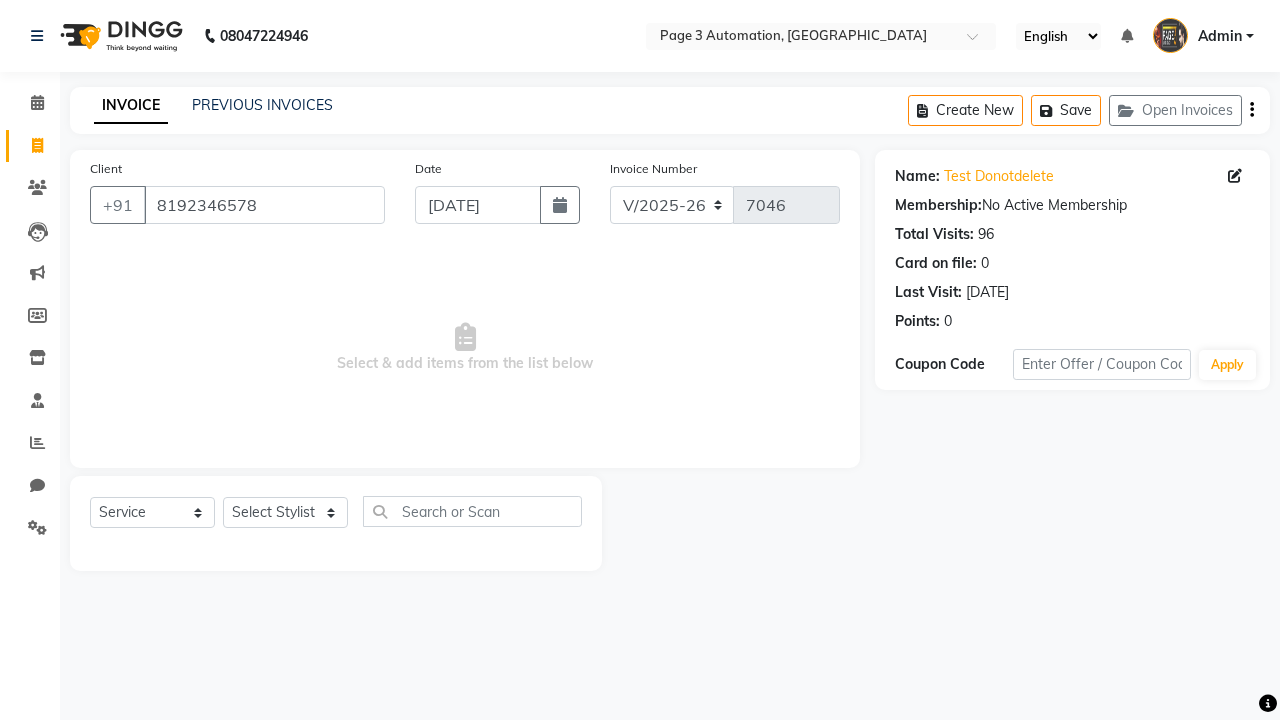 select on "71572" 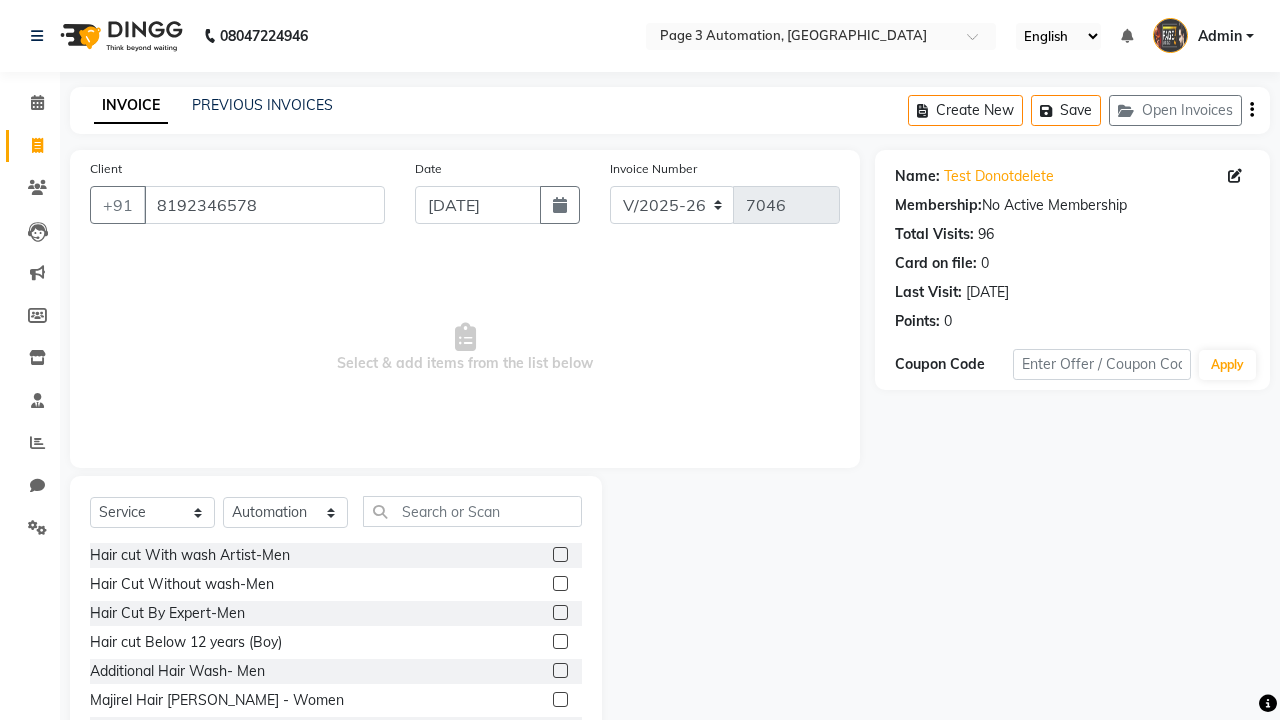 click 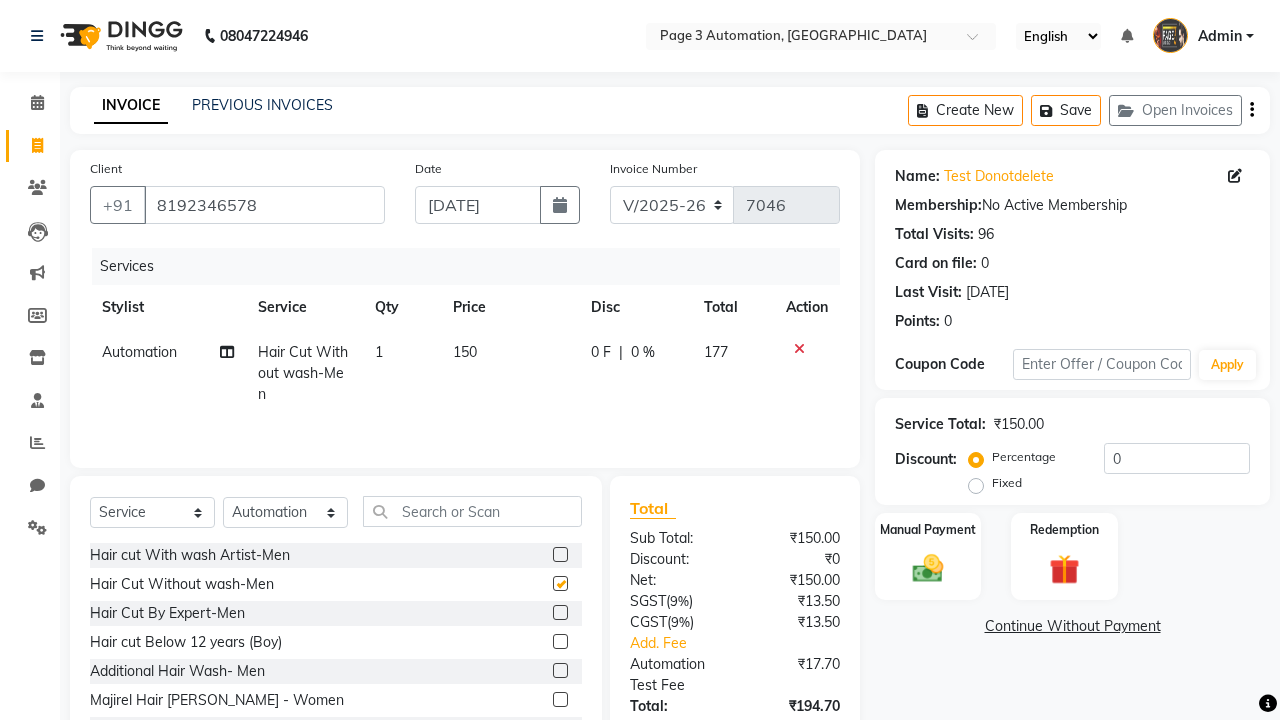 checkbox on "false" 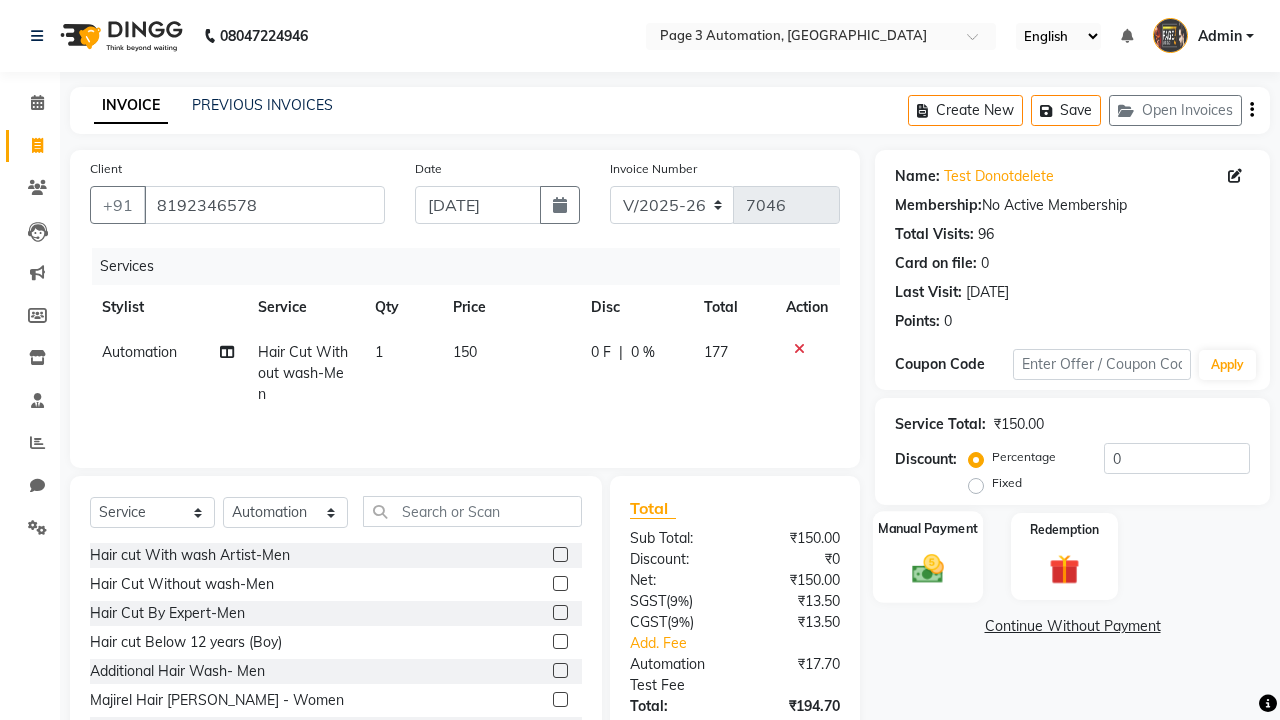 click 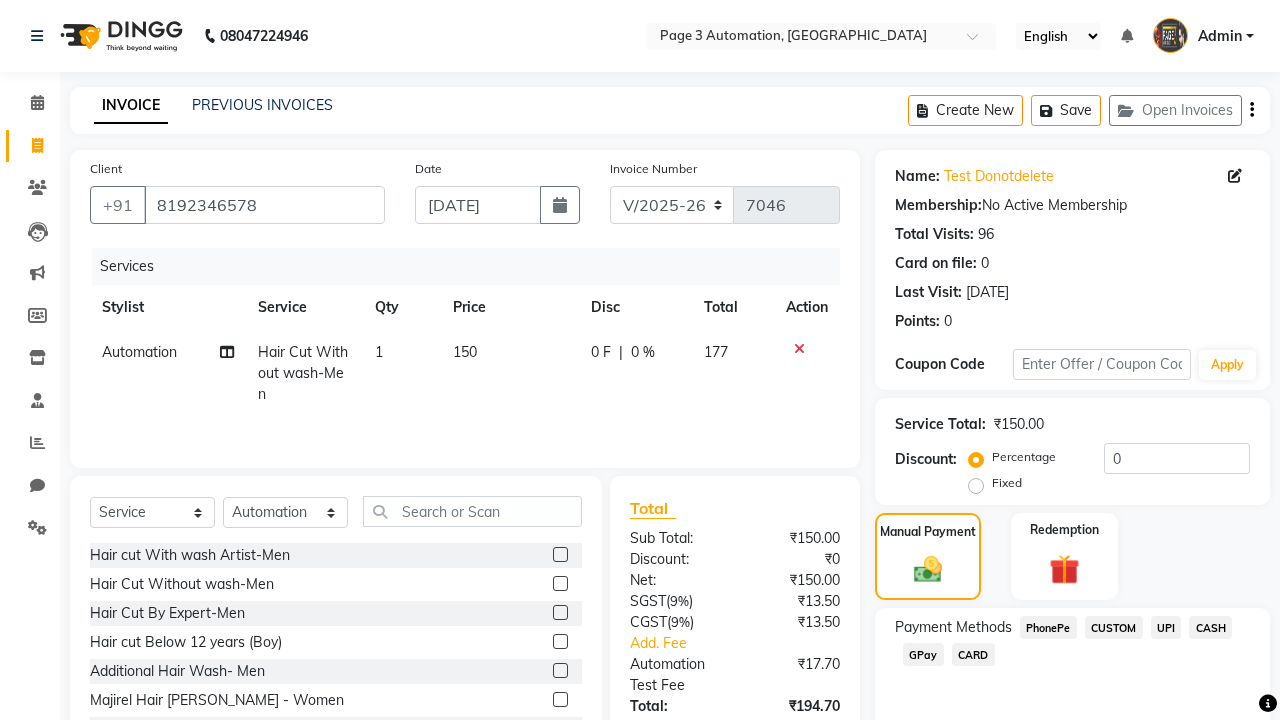 click on "PhonePe" 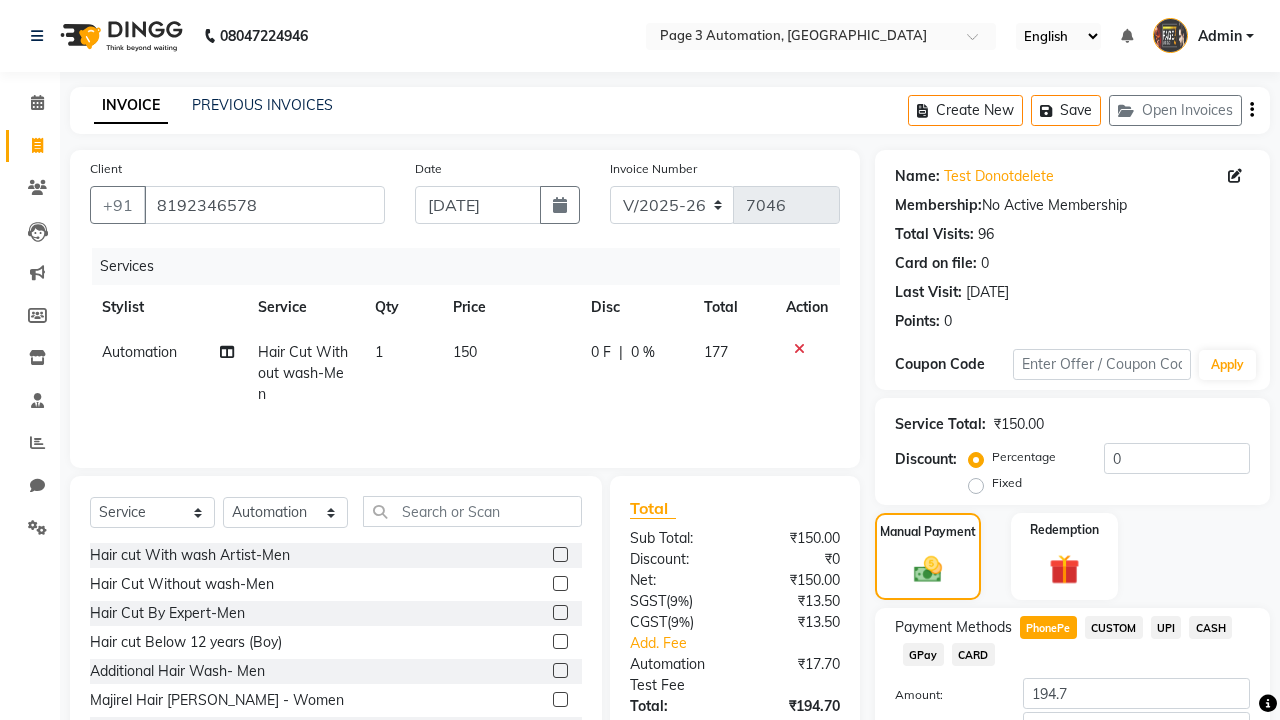 scroll, scrollTop: 143, scrollLeft: 0, axis: vertical 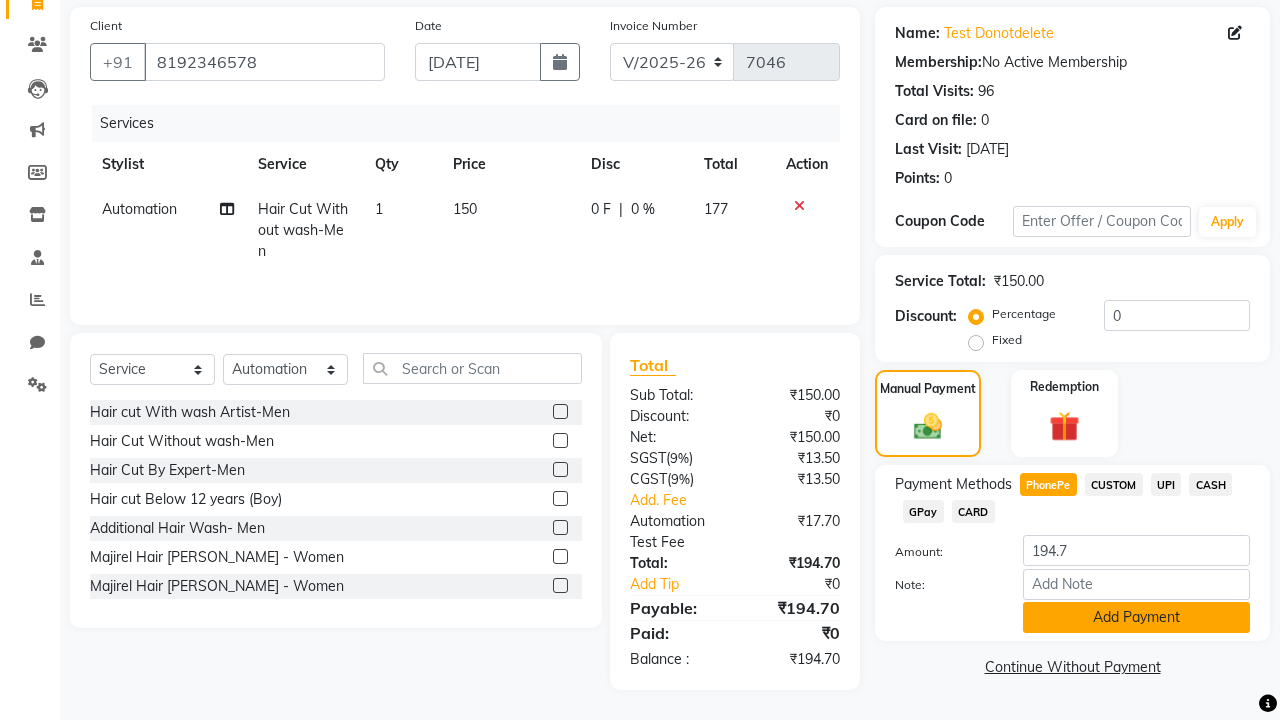 click on "Add Payment" 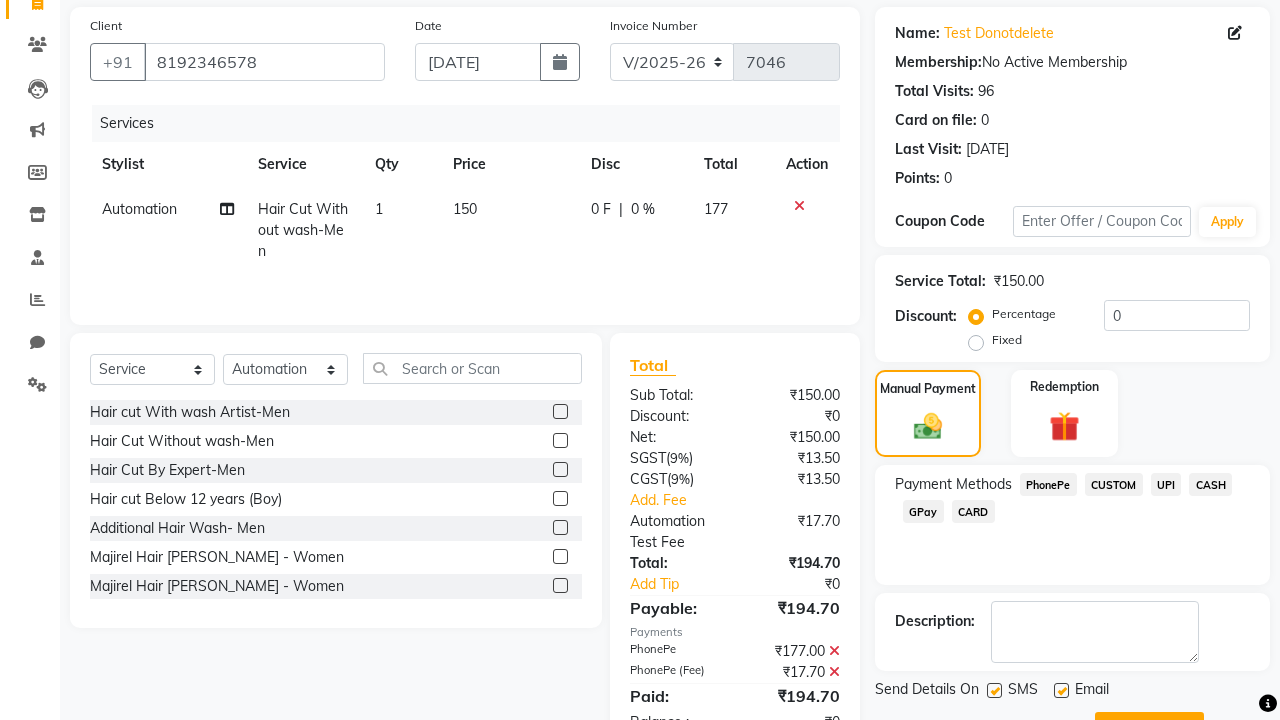 click on "Generate OTP" 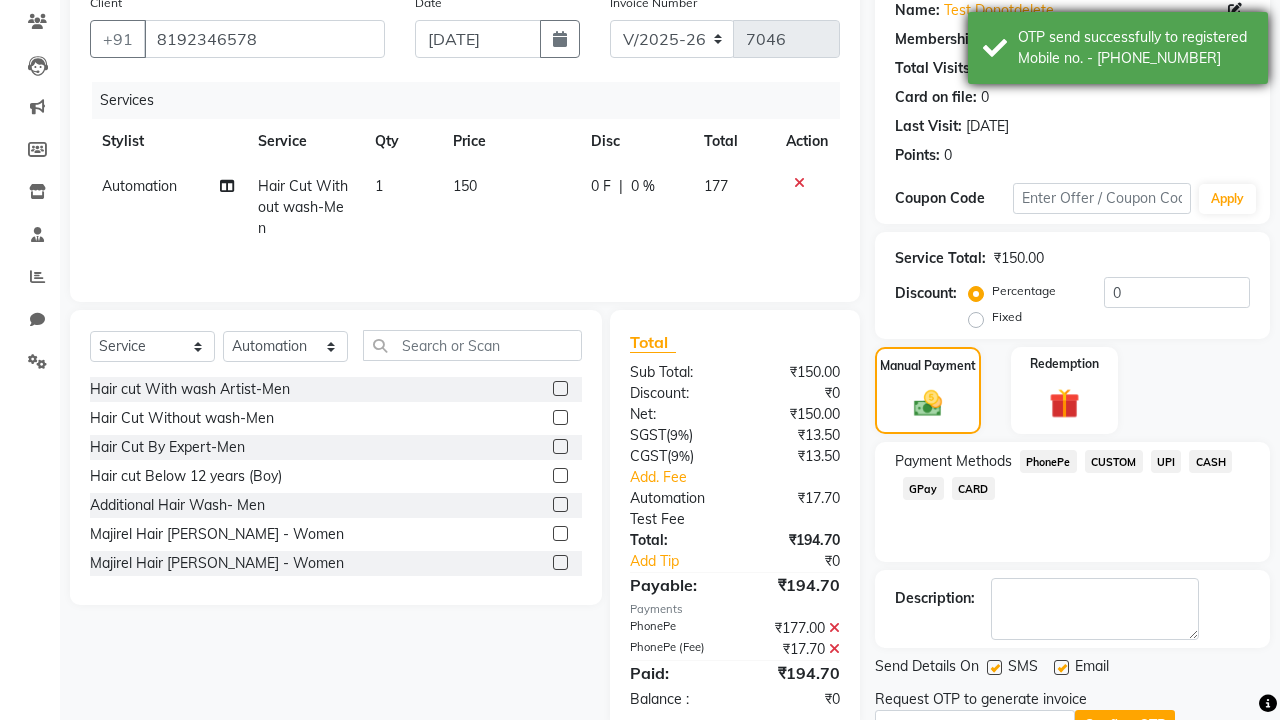 click on "OTP send successfully to registered  Mobile no. - 918192346578" at bounding box center (1135, 48) 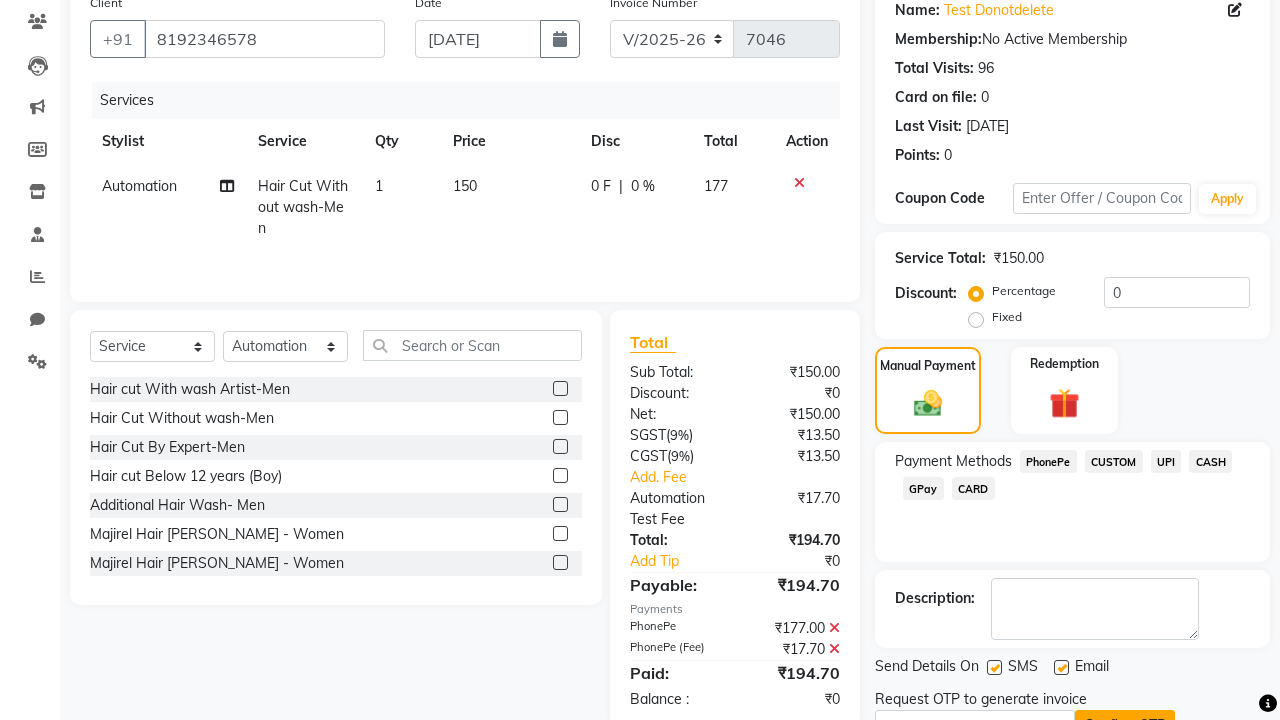 click on "Confirm OTP" 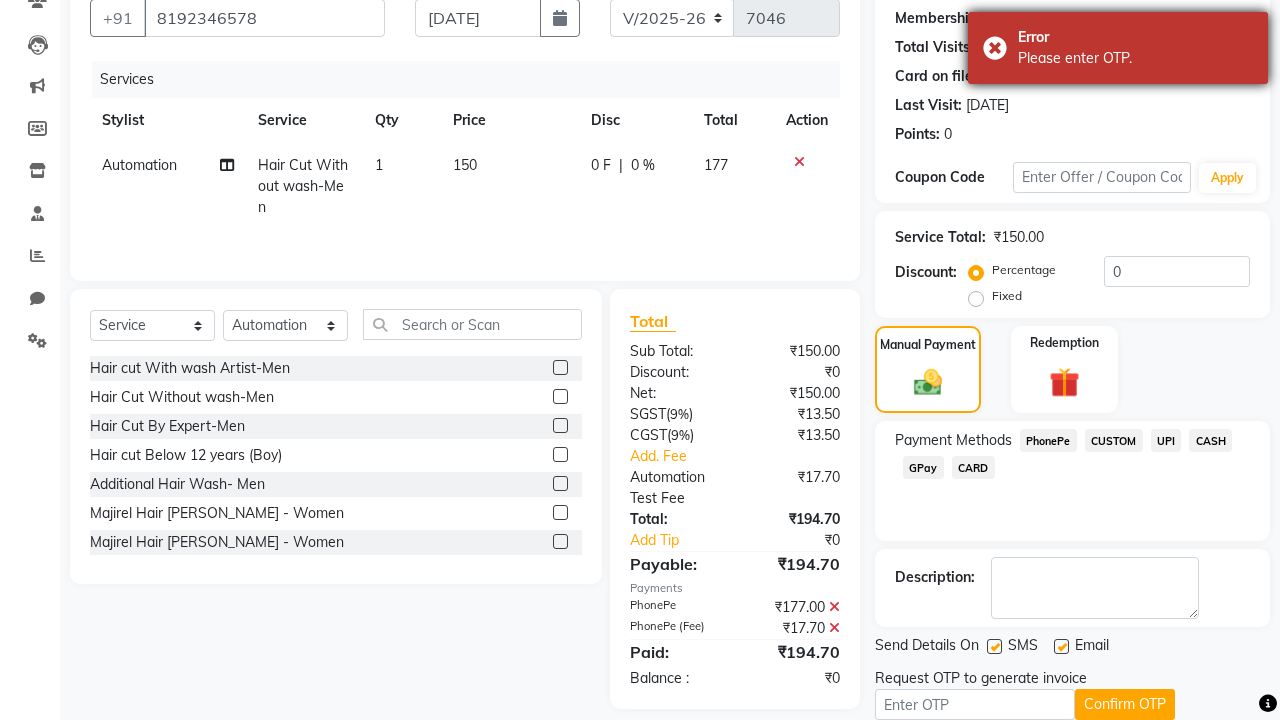 click on "Please enter OTP." at bounding box center (1135, 58) 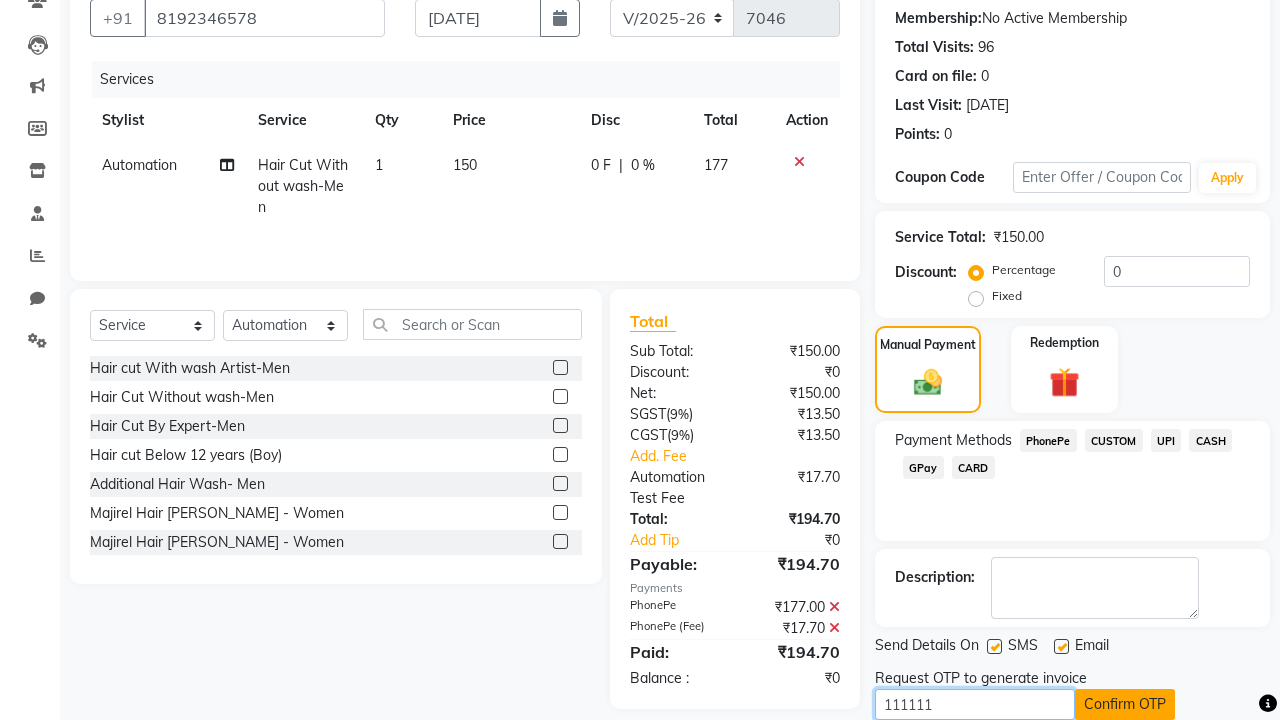 type on "111111" 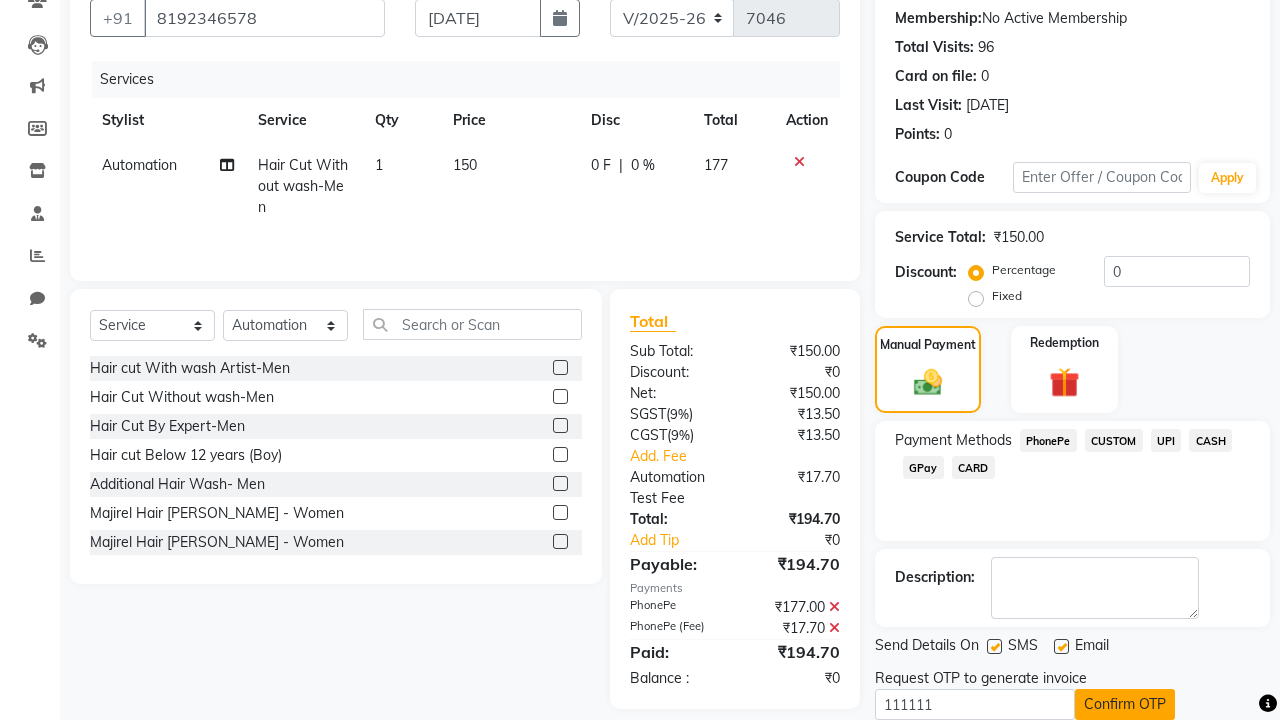 click on "Confirm OTP" 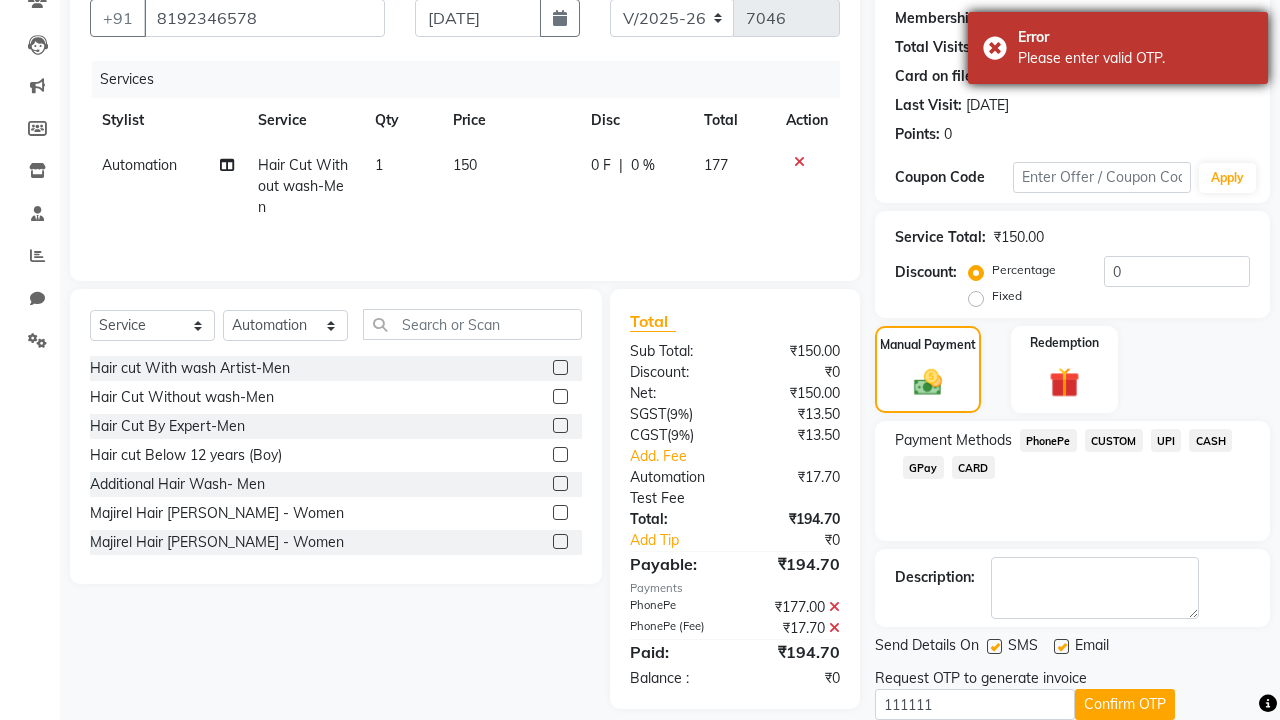 click on "Please enter valid OTP." at bounding box center [1135, 58] 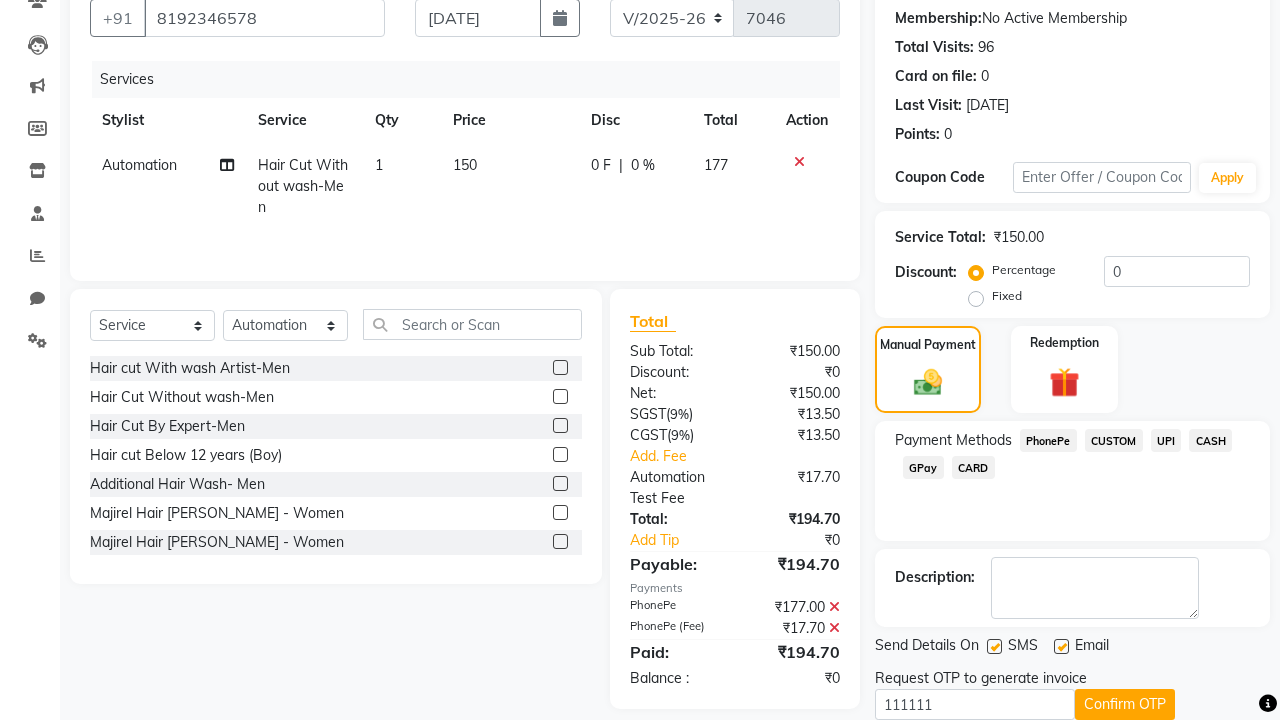 click at bounding box center (37, -151) 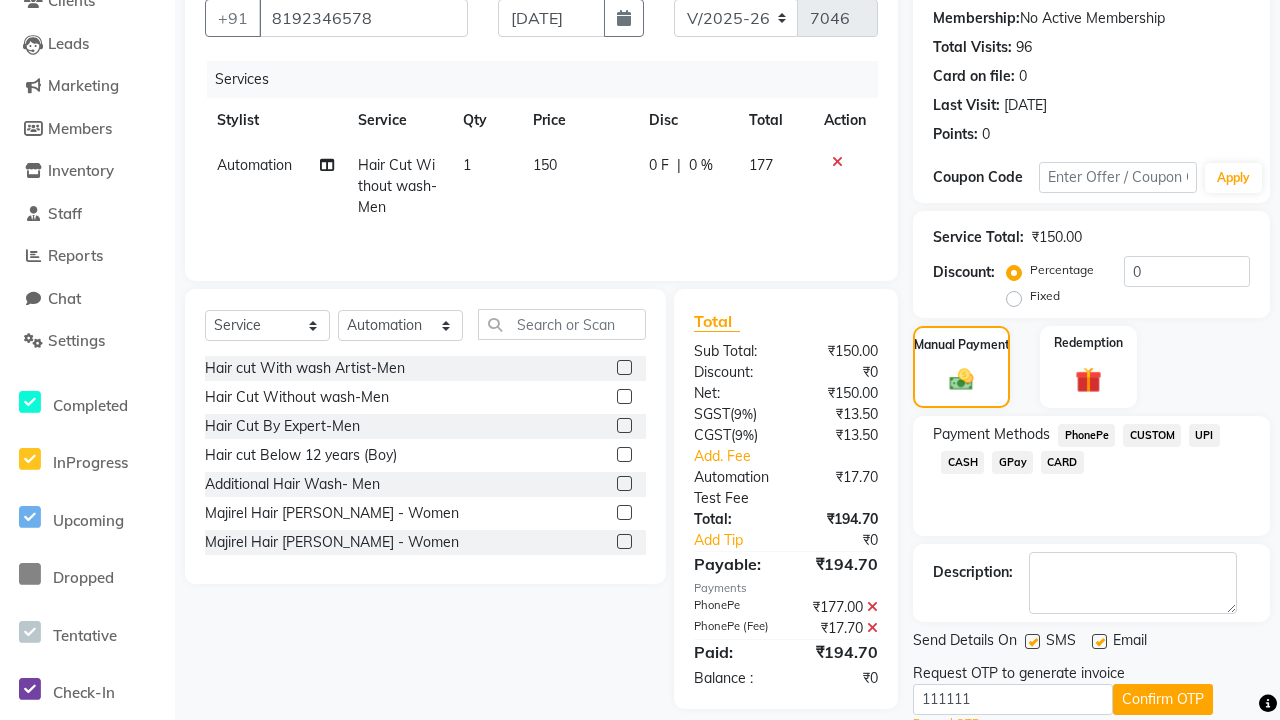 scroll, scrollTop: 0, scrollLeft: 0, axis: both 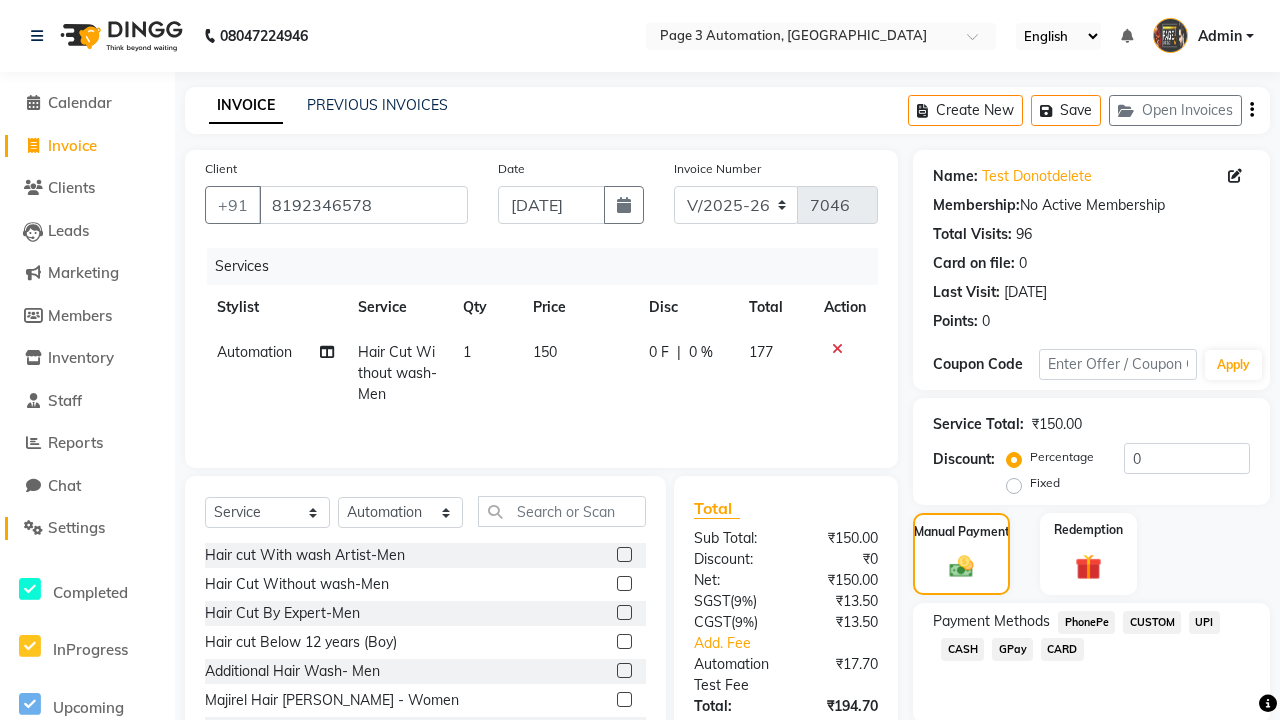 click on "Settings" 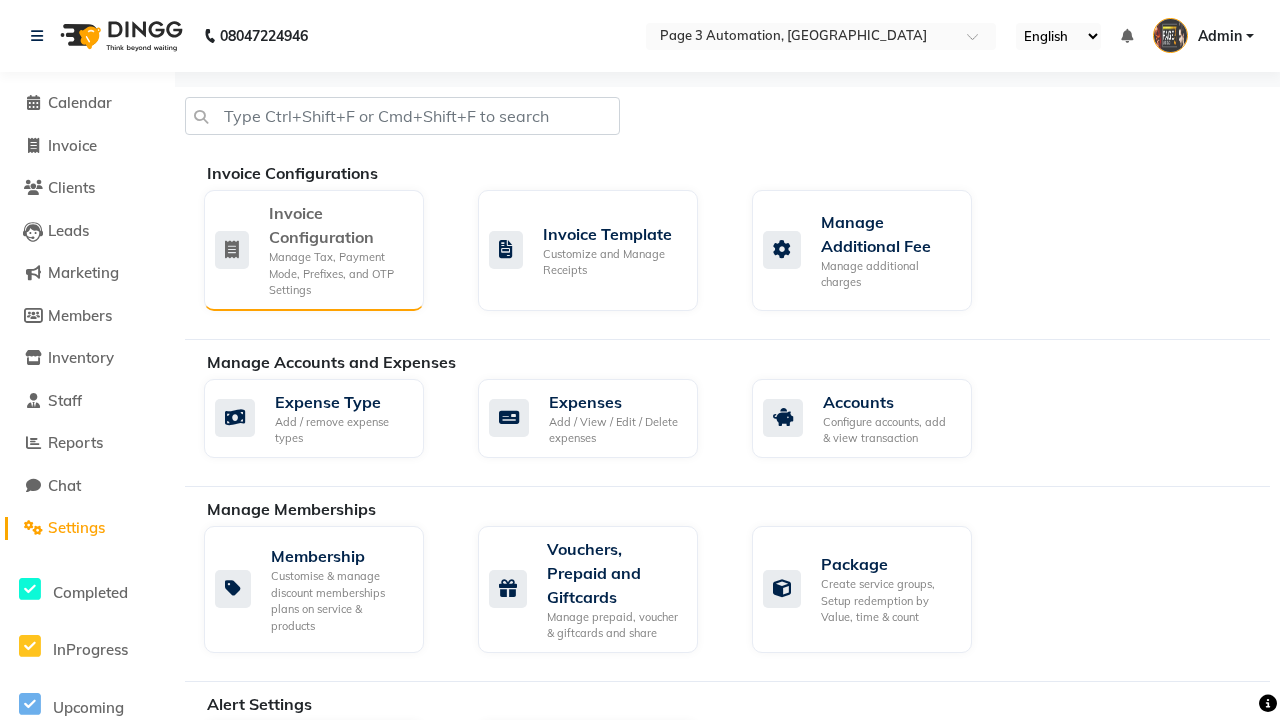 click on "Manage Tax, Payment Mode, Prefixes, and OTP Settings" 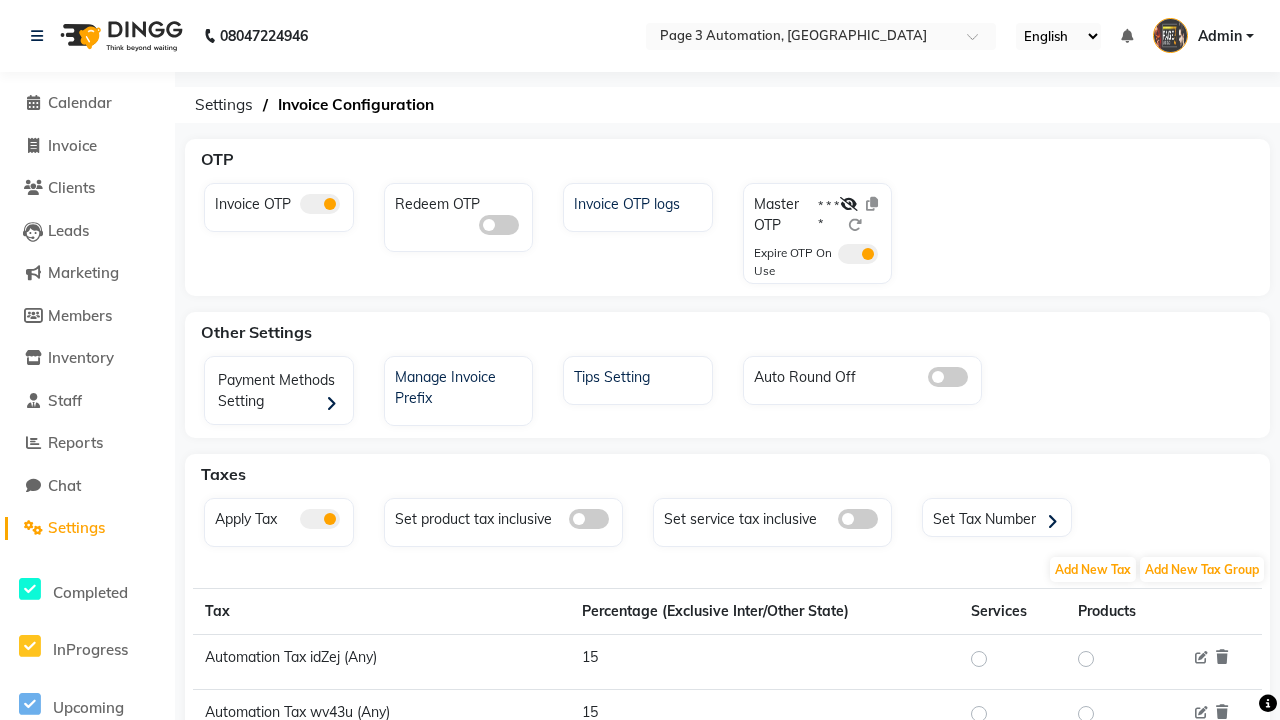 click 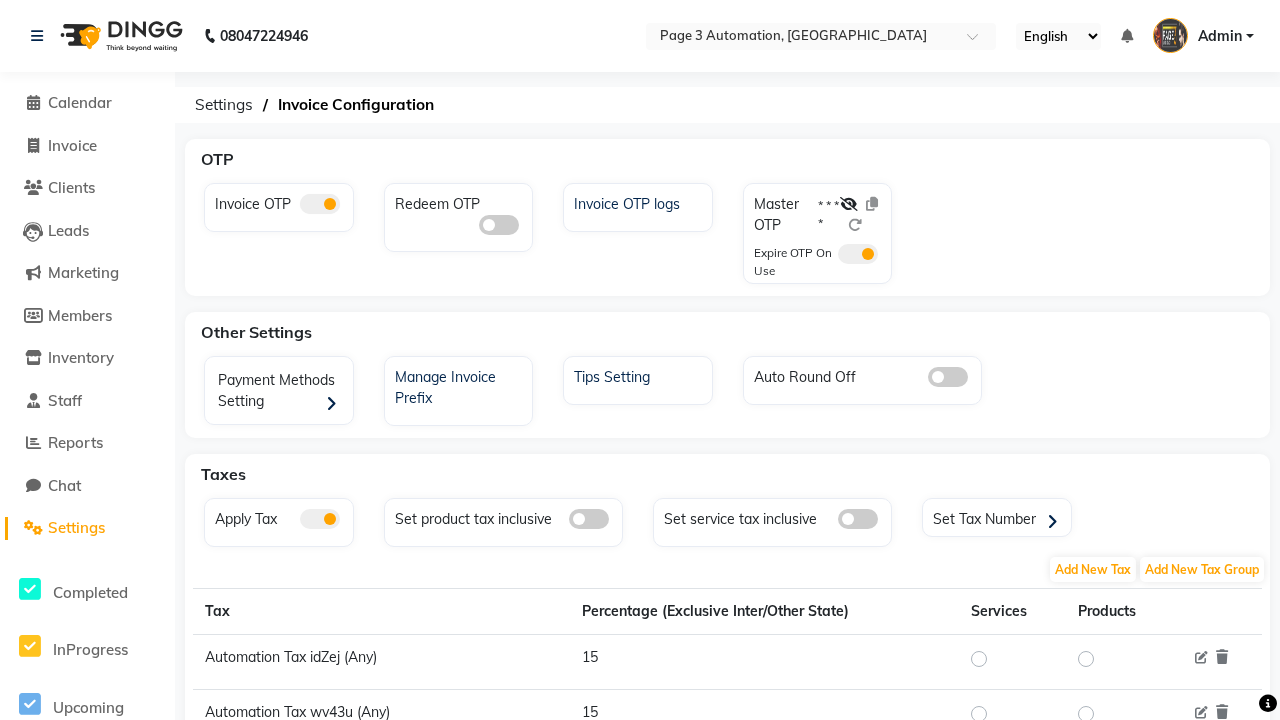 click 